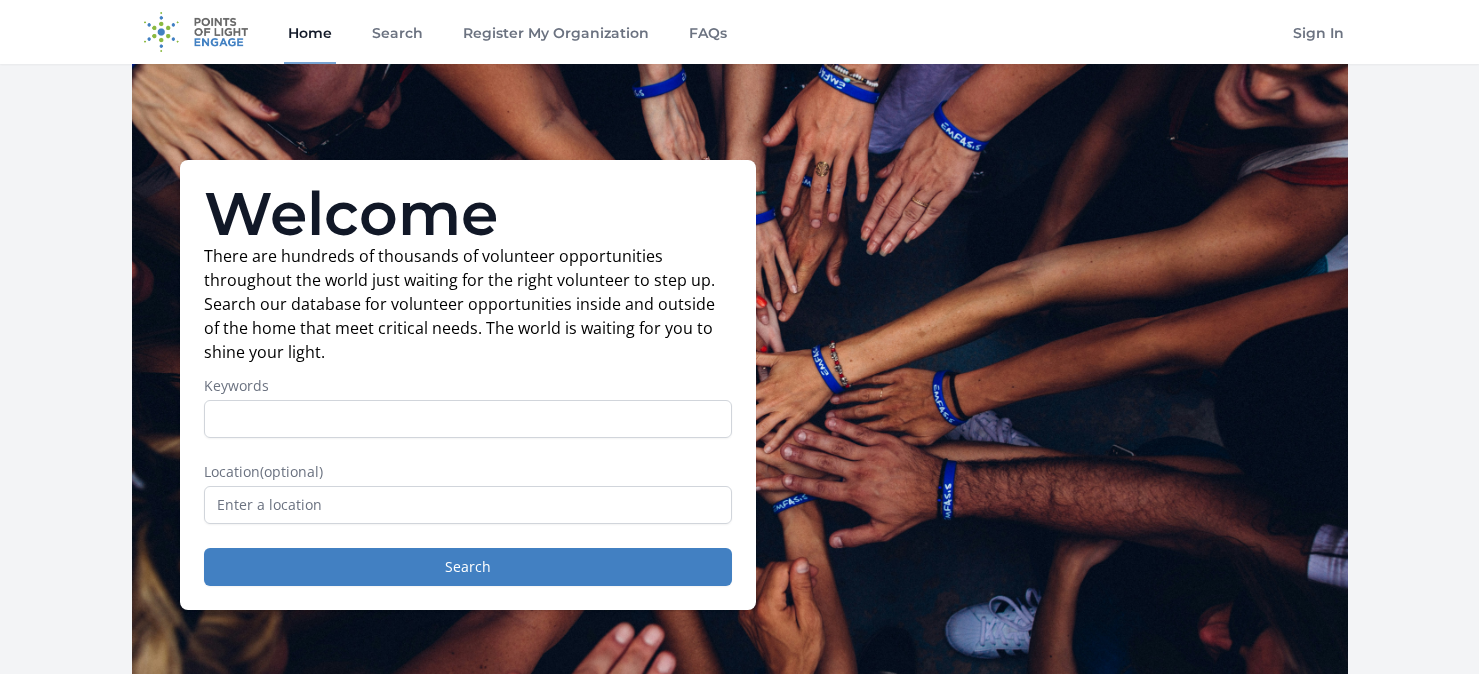 scroll, scrollTop: 0, scrollLeft: 0, axis: both 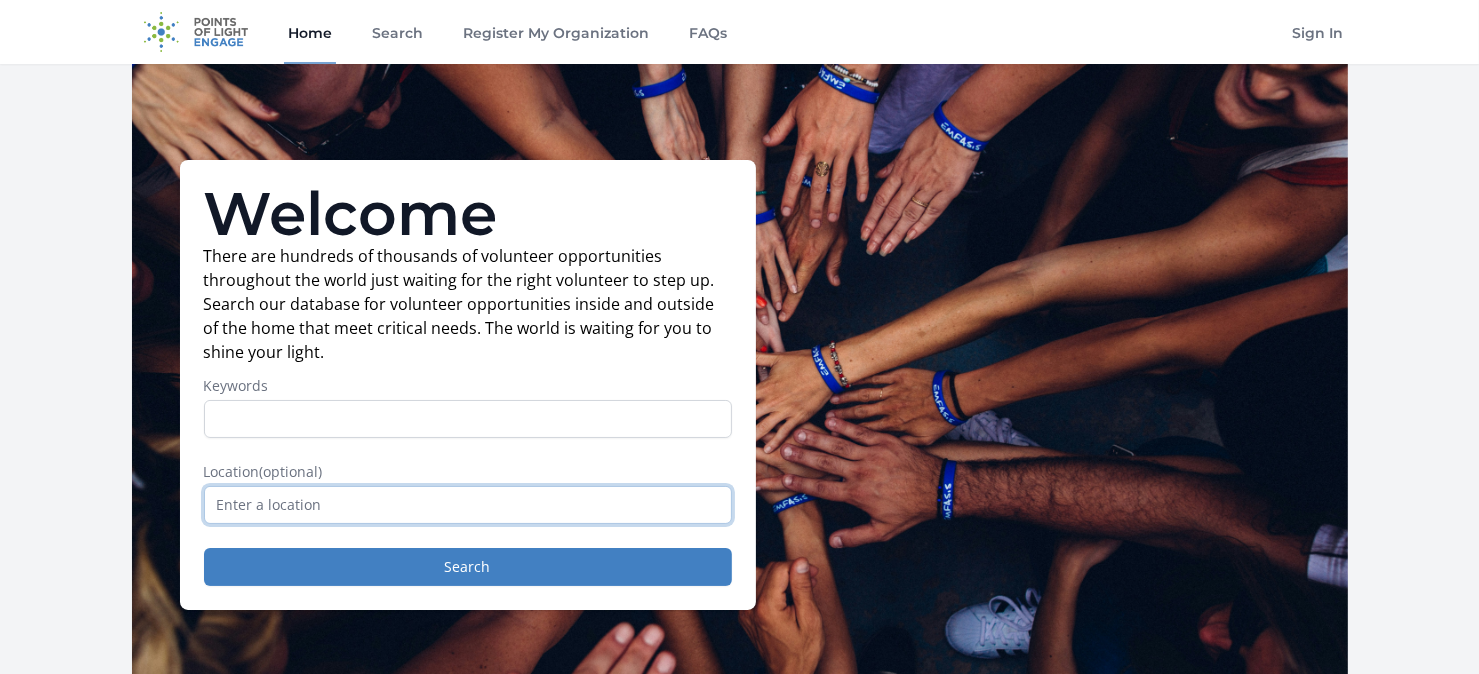 click at bounding box center [468, 505] 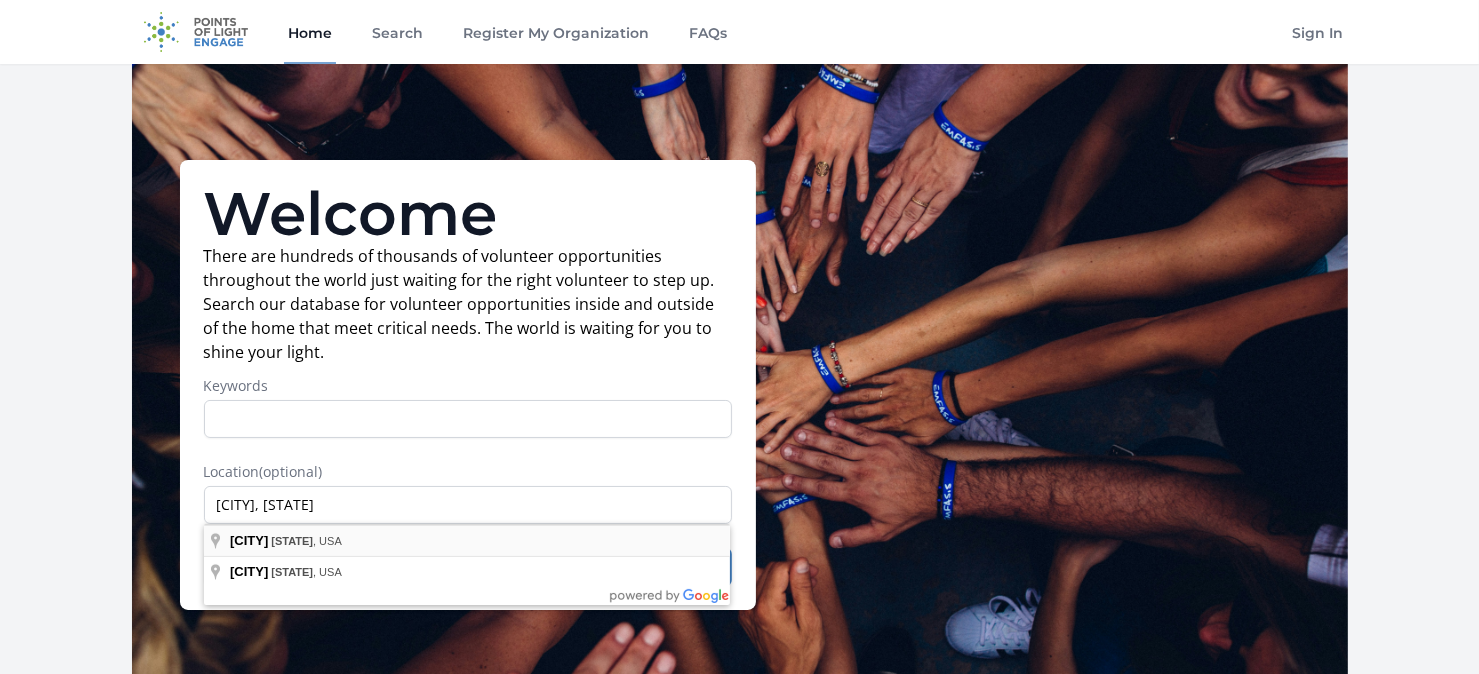 type on "[CITY], [STATE], [COUNTRY]" 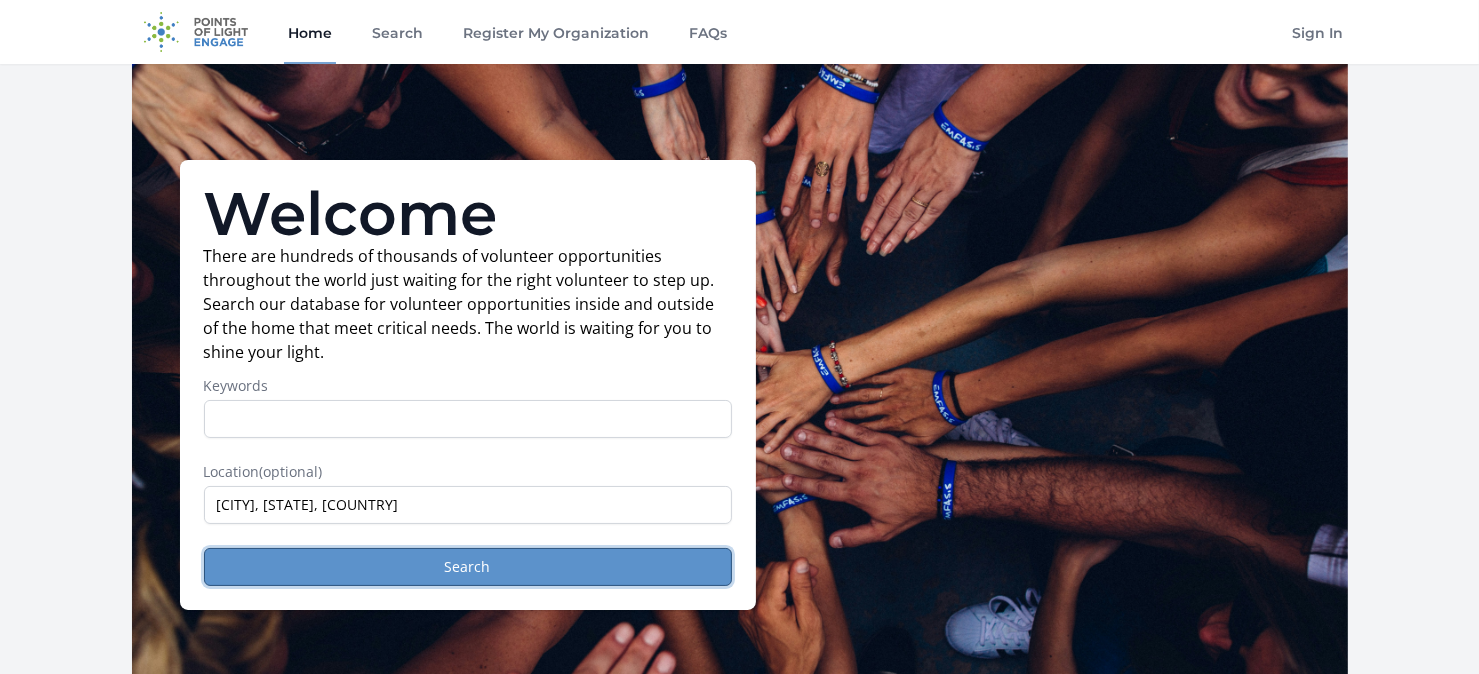 click on "Search" at bounding box center [468, 567] 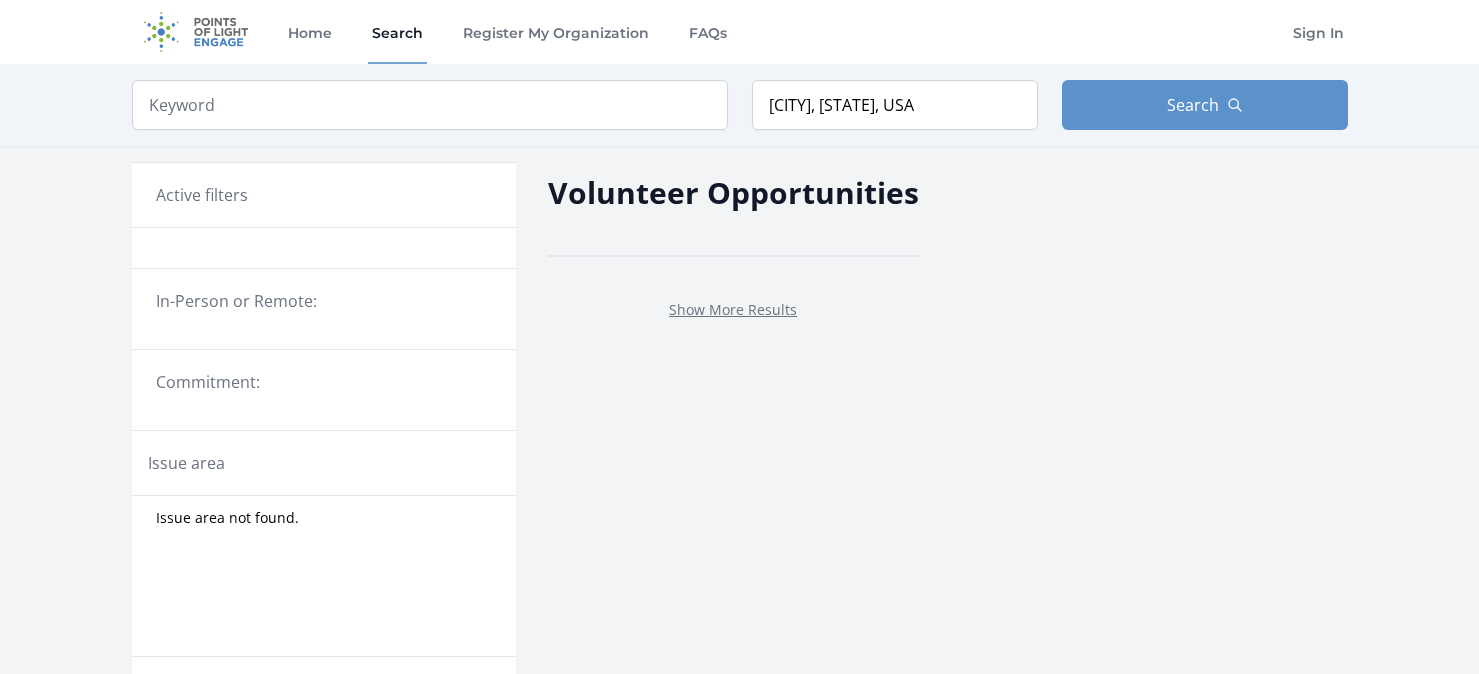 scroll, scrollTop: 0, scrollLeft: 0, axis: both 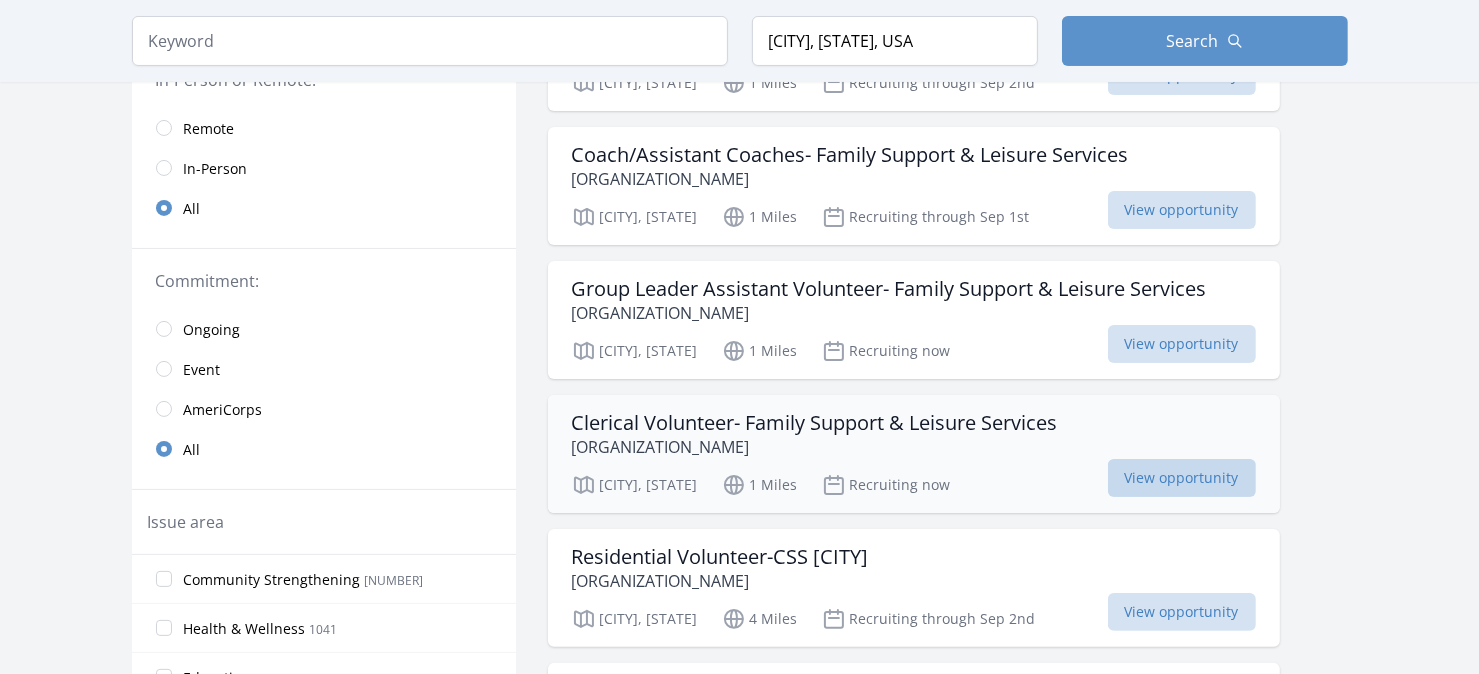click on "View opportunity" at bounding box center (1182, 478) 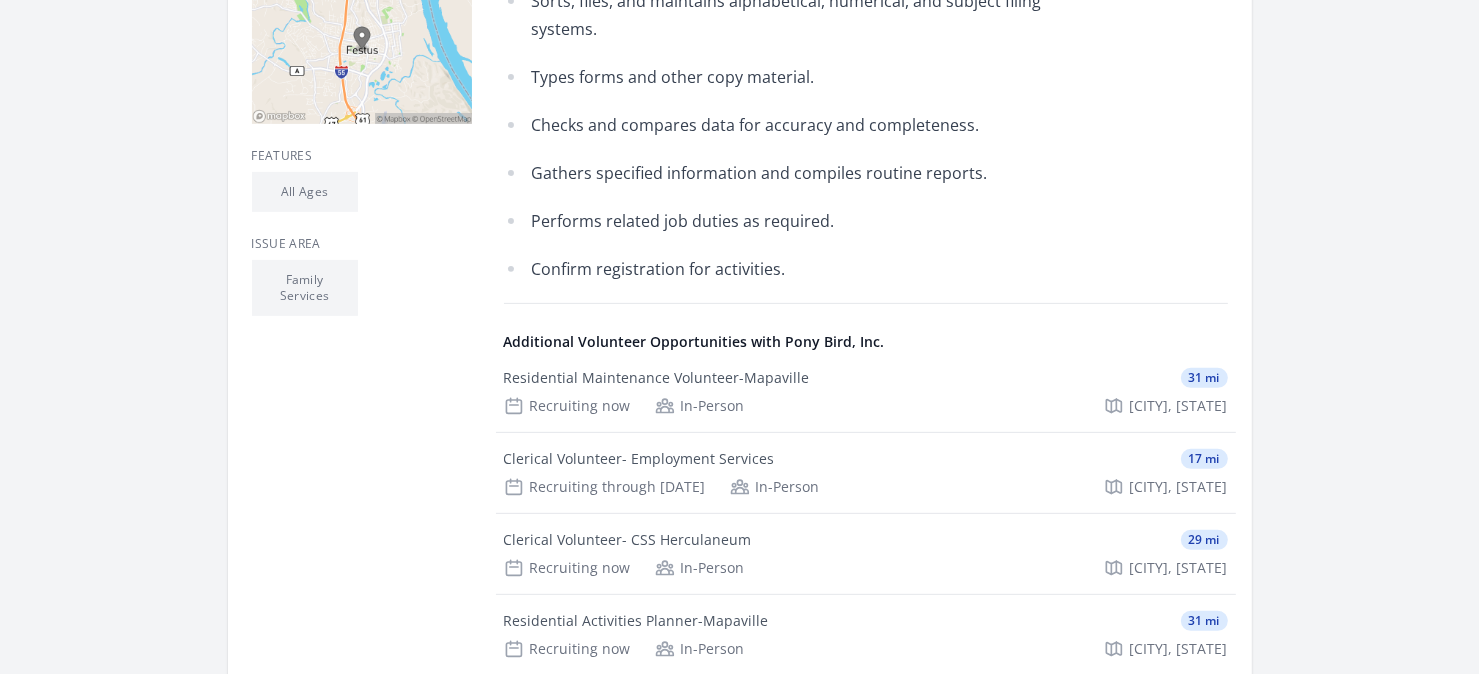 scroll, scrollTop: 700, scrollLeft: 0, axis: vertical 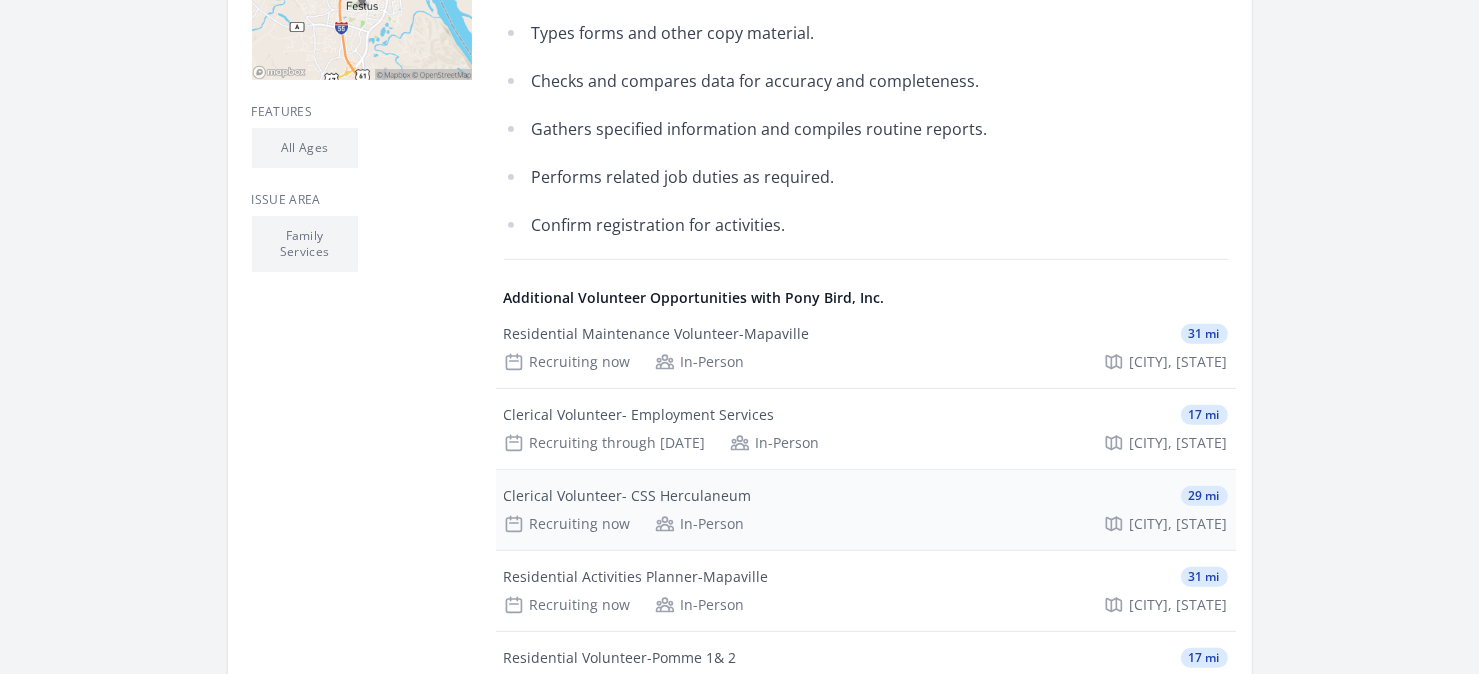 click on "Clerical Volunteer- CSS Herculaneum" at bounding box center [628, 496] 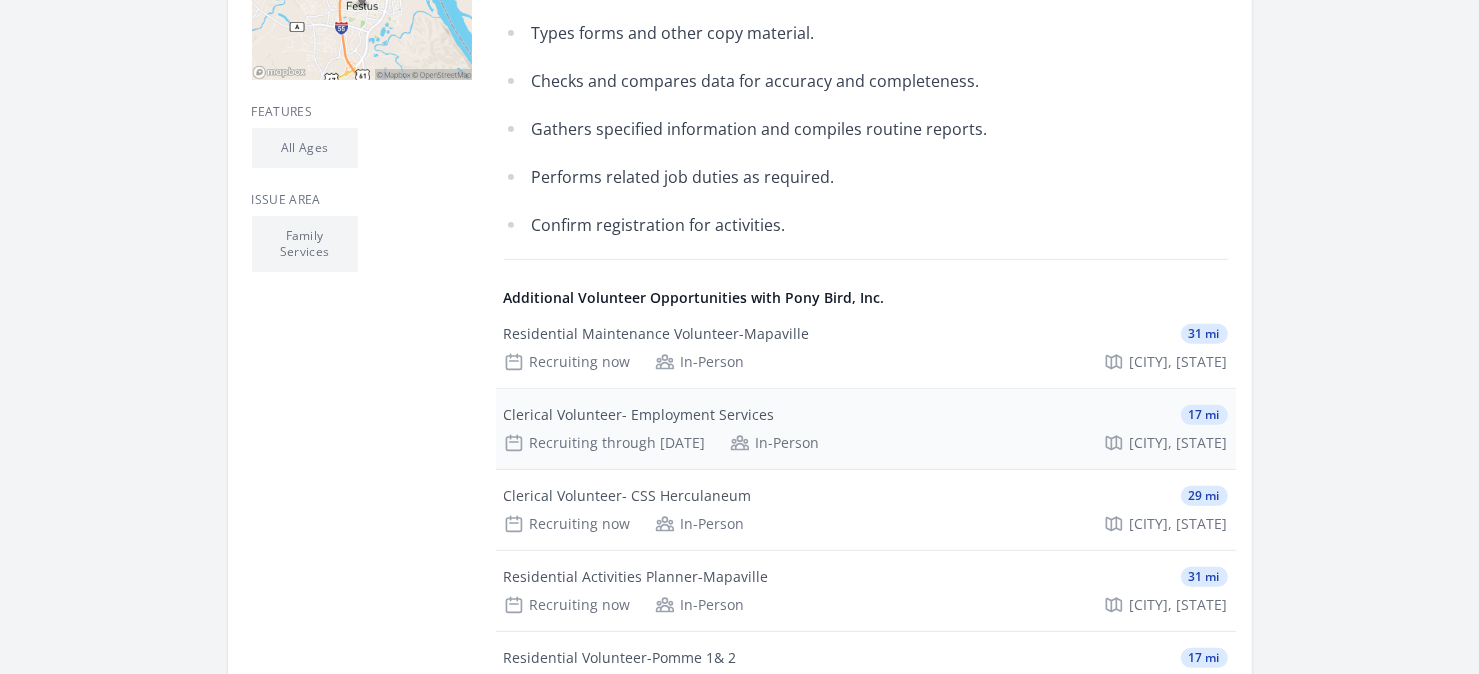 click on "Clerical Volunteer- Employment Services" at bounding box center [639, 415] 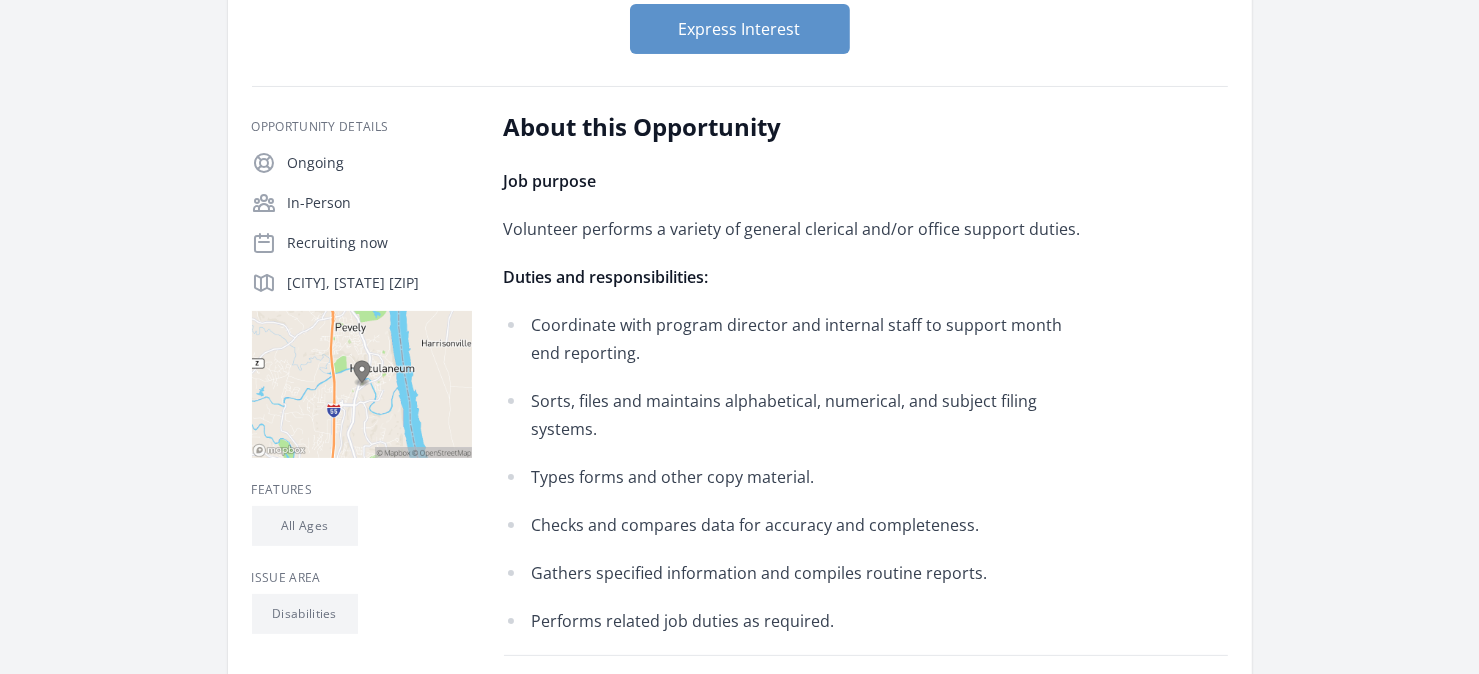 scroll, scrollTop: 300, scrollLeft: 0, axis: vertical 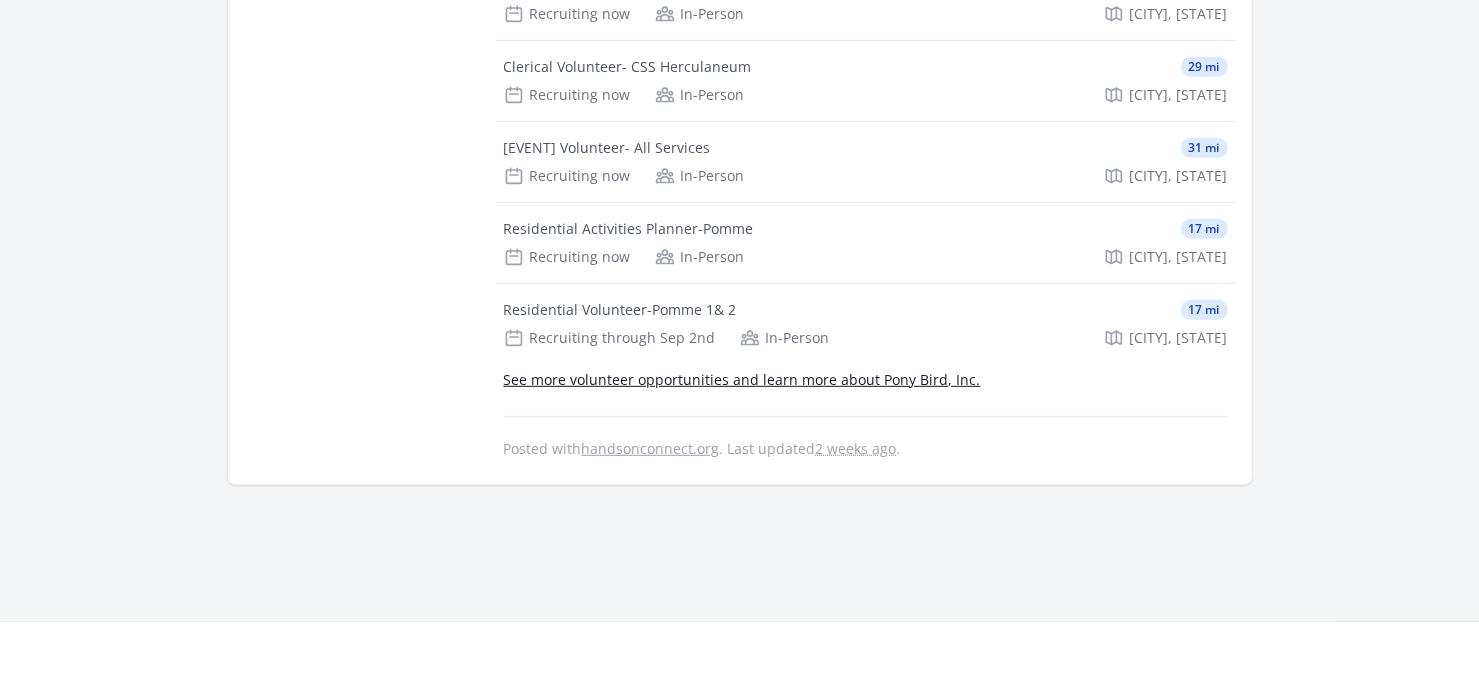 click on "See  more volunteer opportunities and learn more about Pony Bird, Inc." at bounding box center [742, 379] 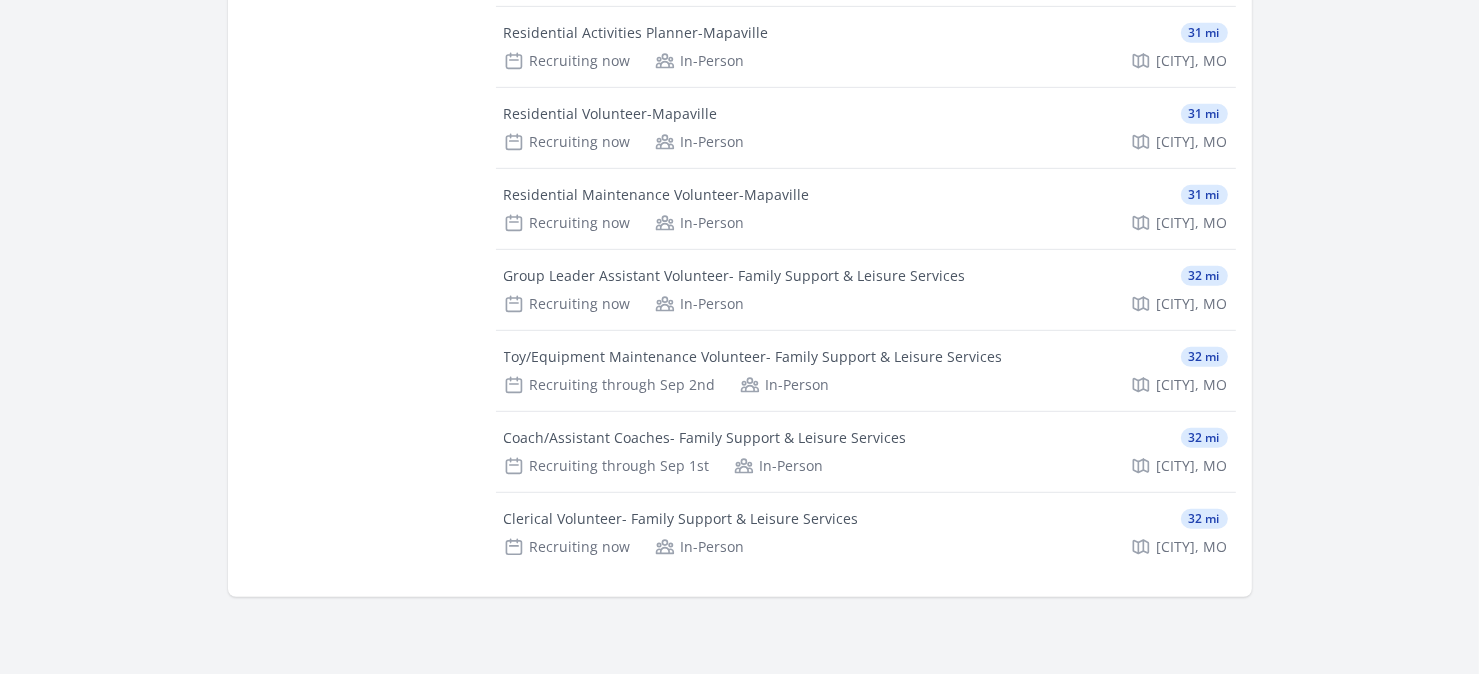 scroll, scrollTop: 1100, scrollLeft: 0, axis: vertical 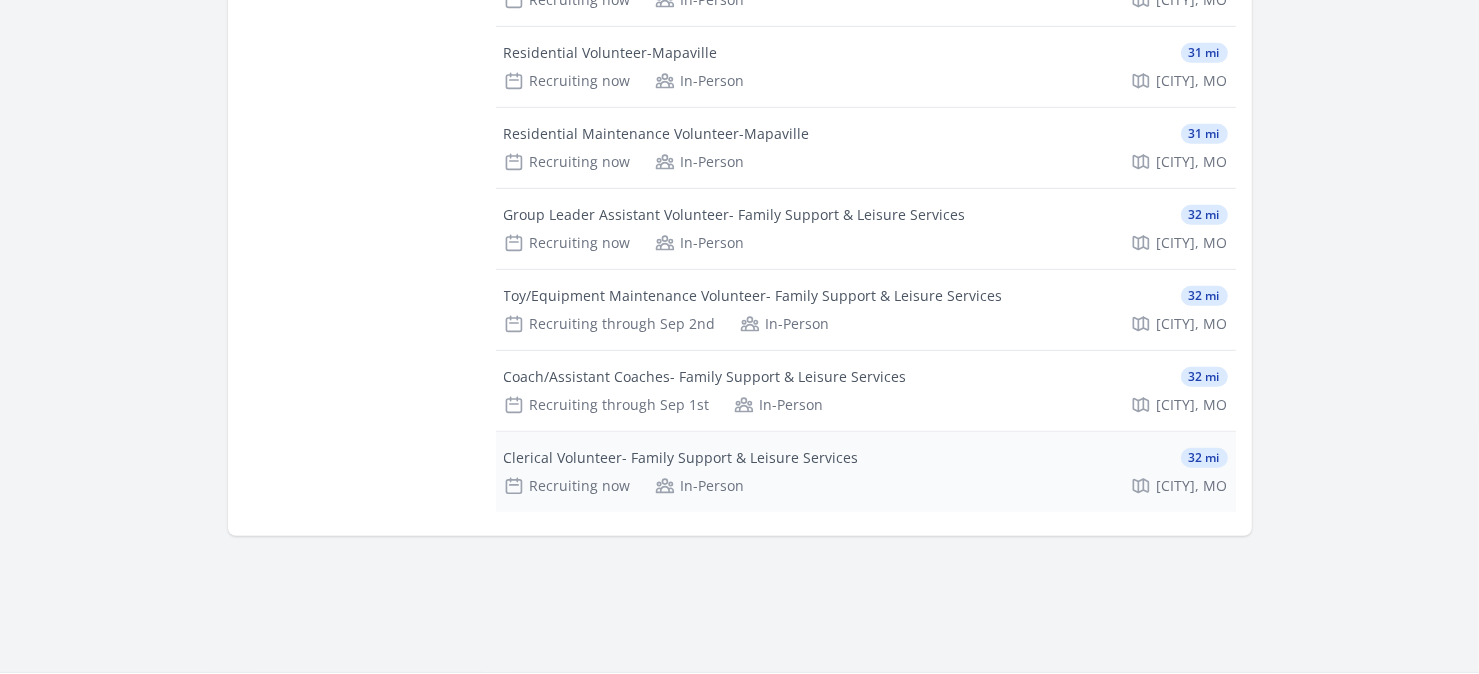 click on "Clerical Volunteer- Family Support & Leisure Services" at bounding box center [681, 458] 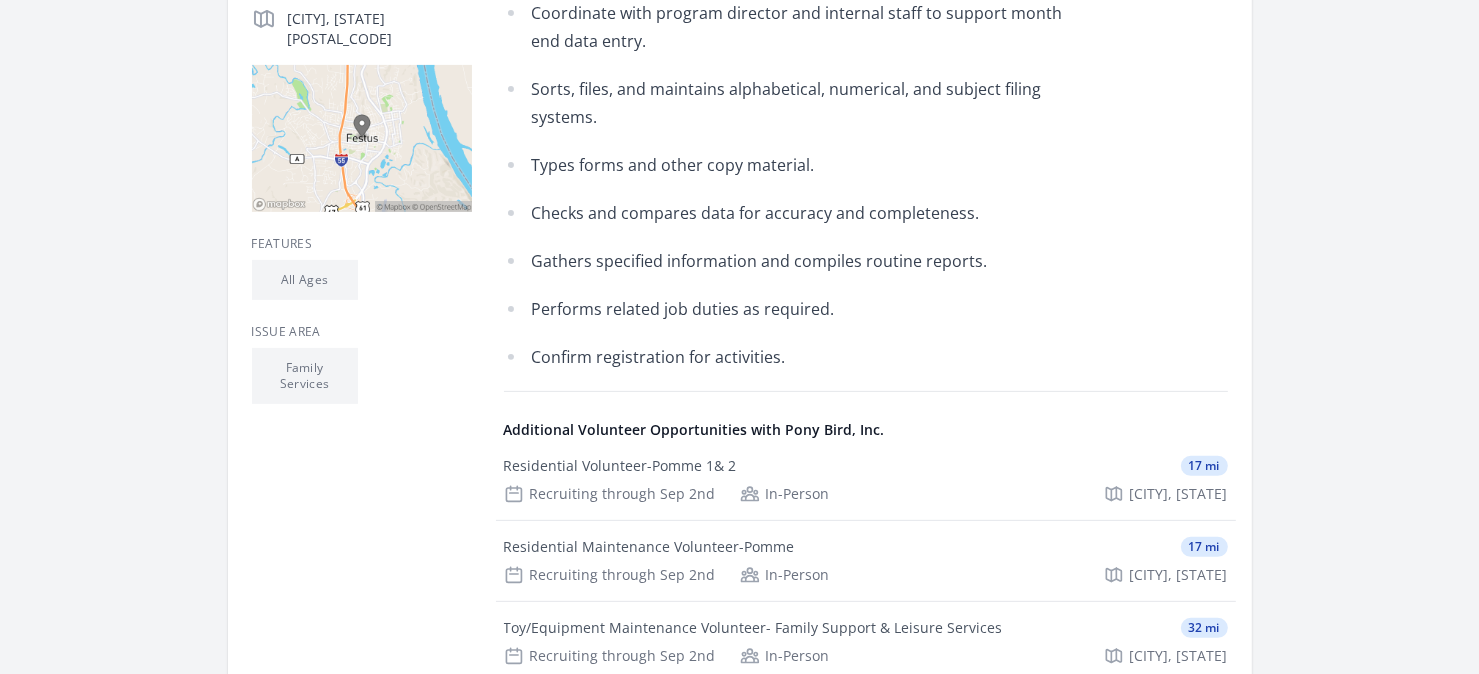 scroll, scrollTop: 600, scrollLeft: 0, axis: vertical 